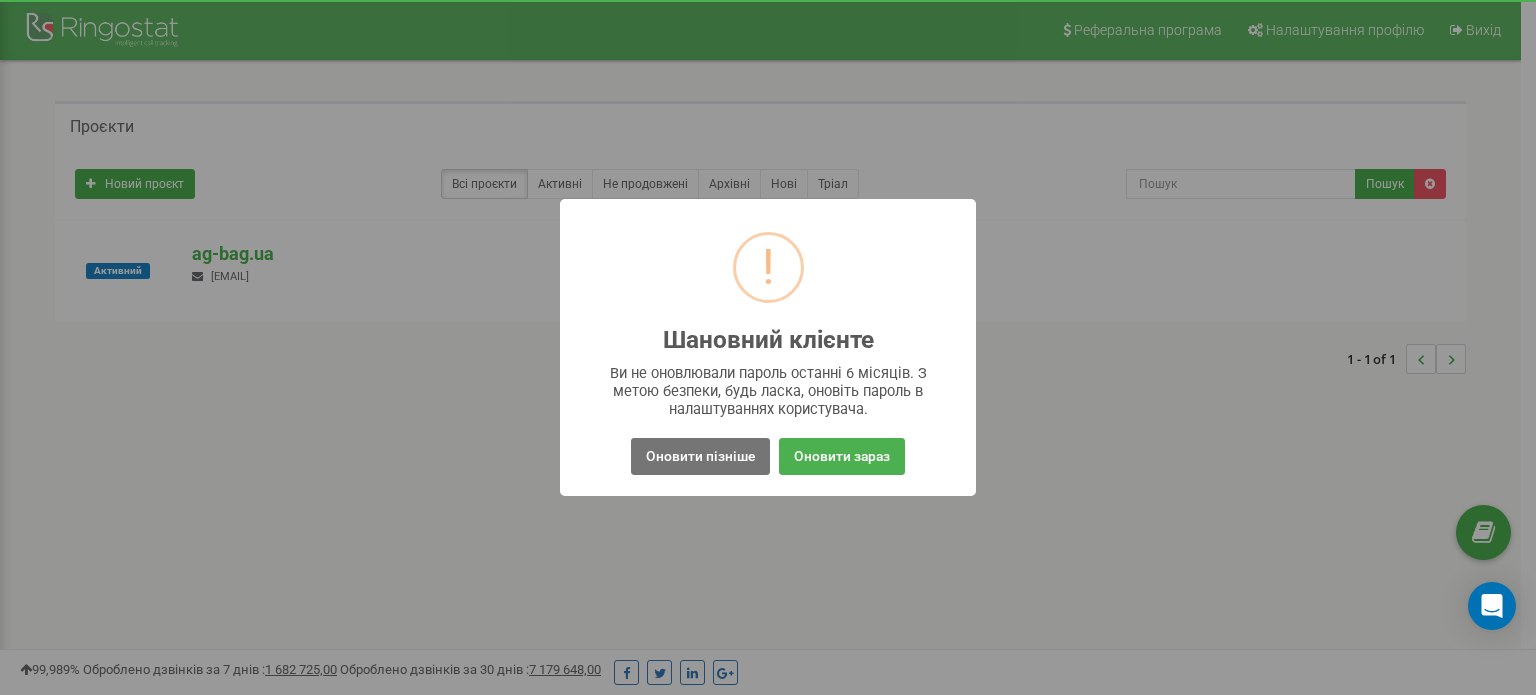 scroll, scrollTop: 0, scrollLeft: 0, axis: both 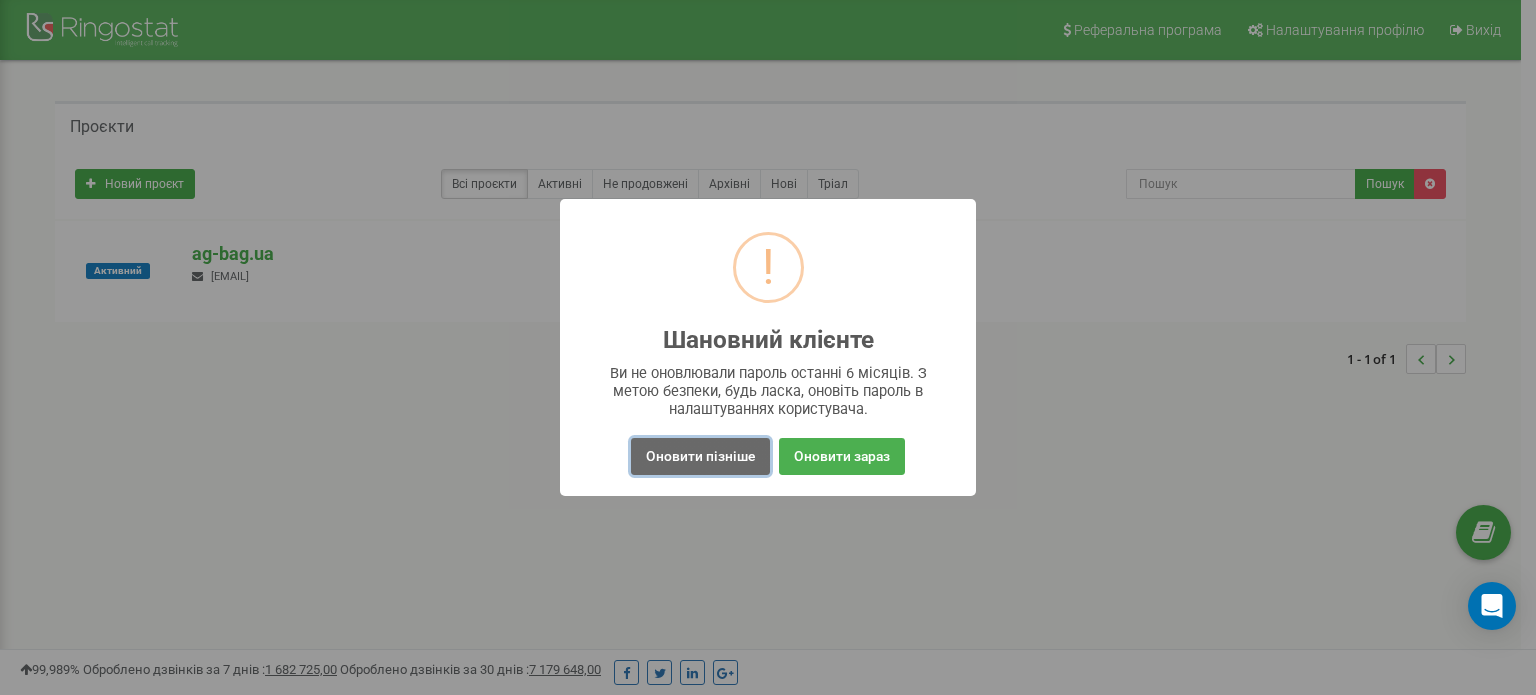click on "Оновити пізніше" at bounding box center [700, 456] 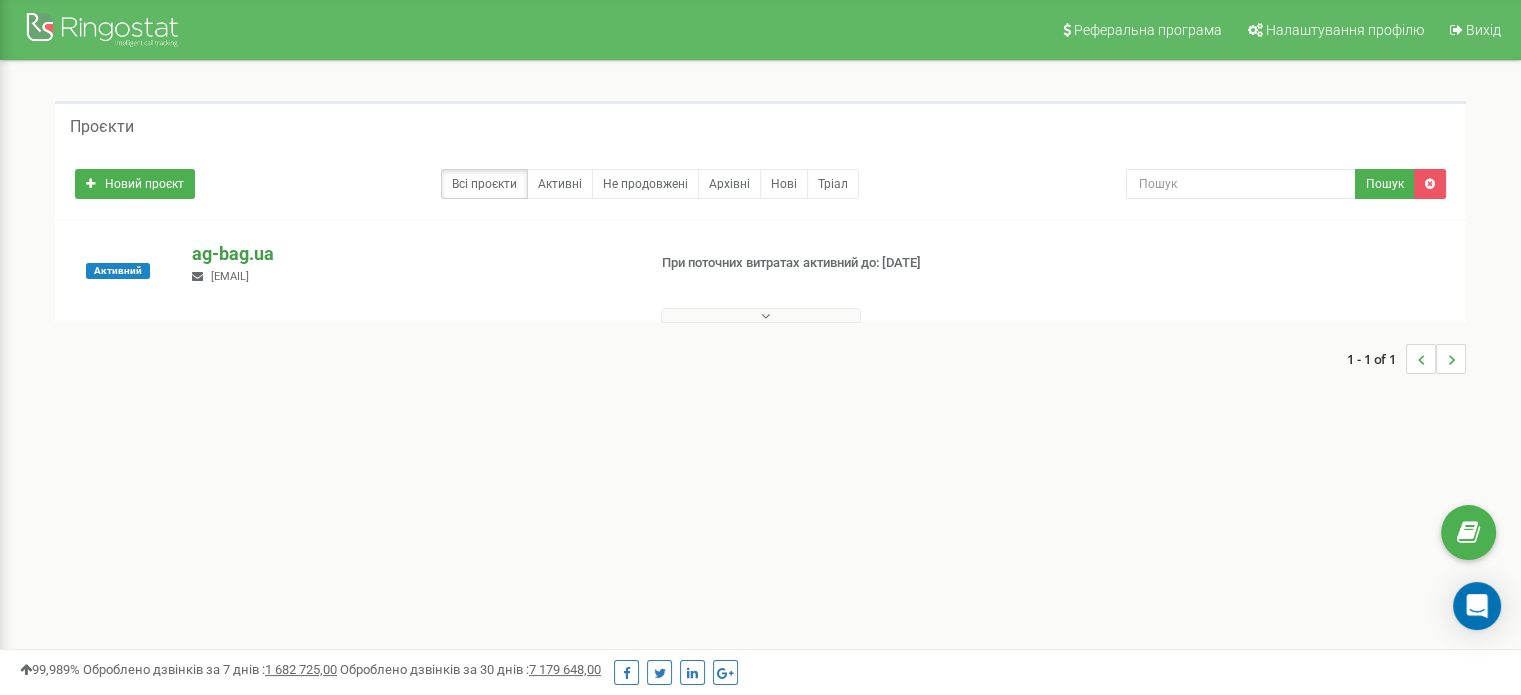 click on "ag-bag.[TLD]" at bounding box center (410, 254) 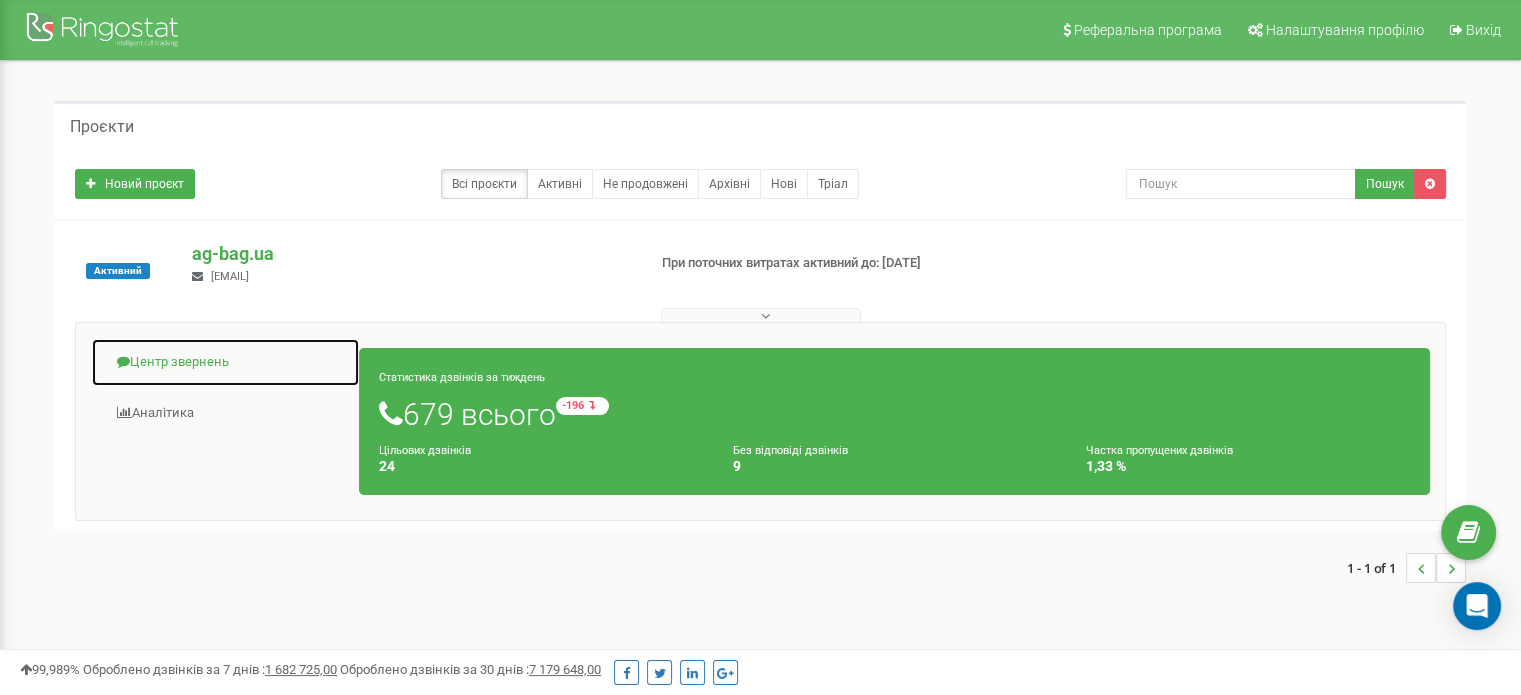 click on "Центр звернень" at bounding box center (225, 362) 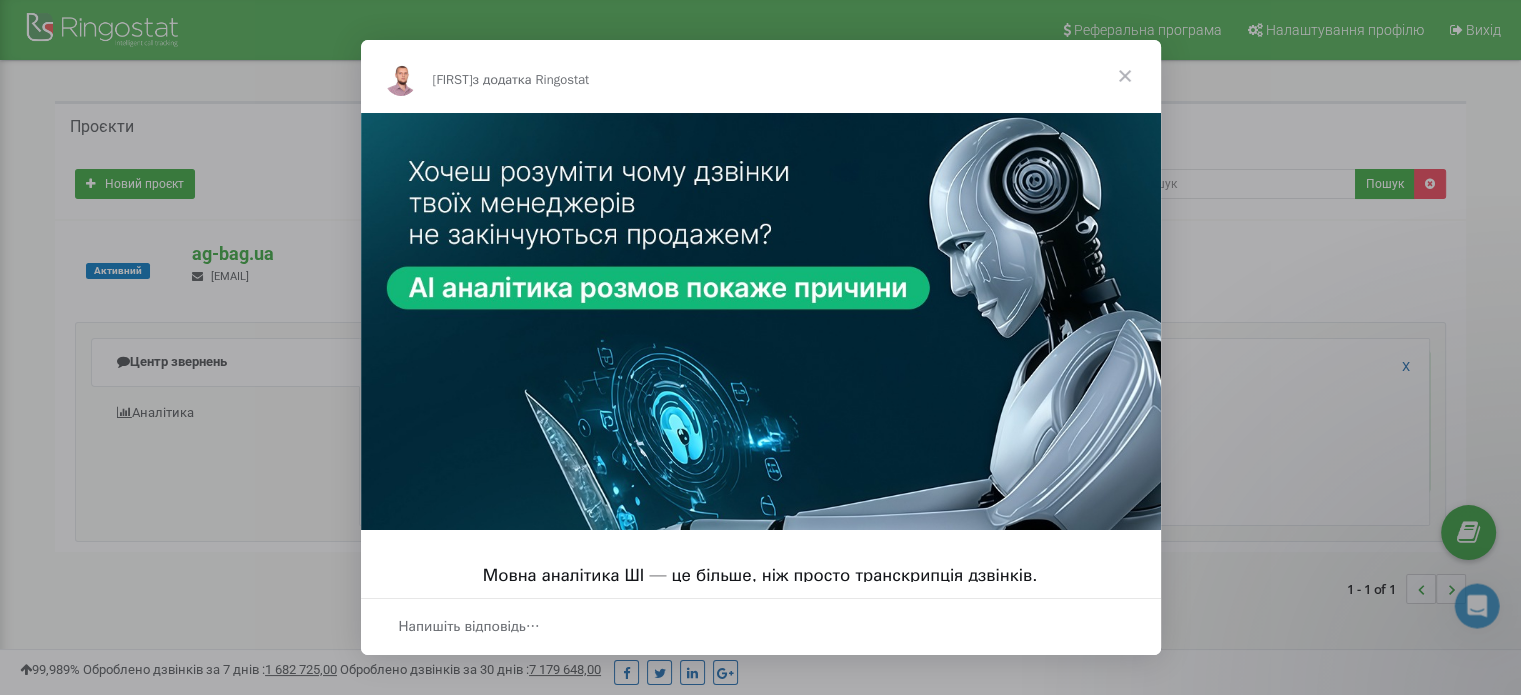scroll, scrollTop: 0, scrollLeft: 0, axis: both 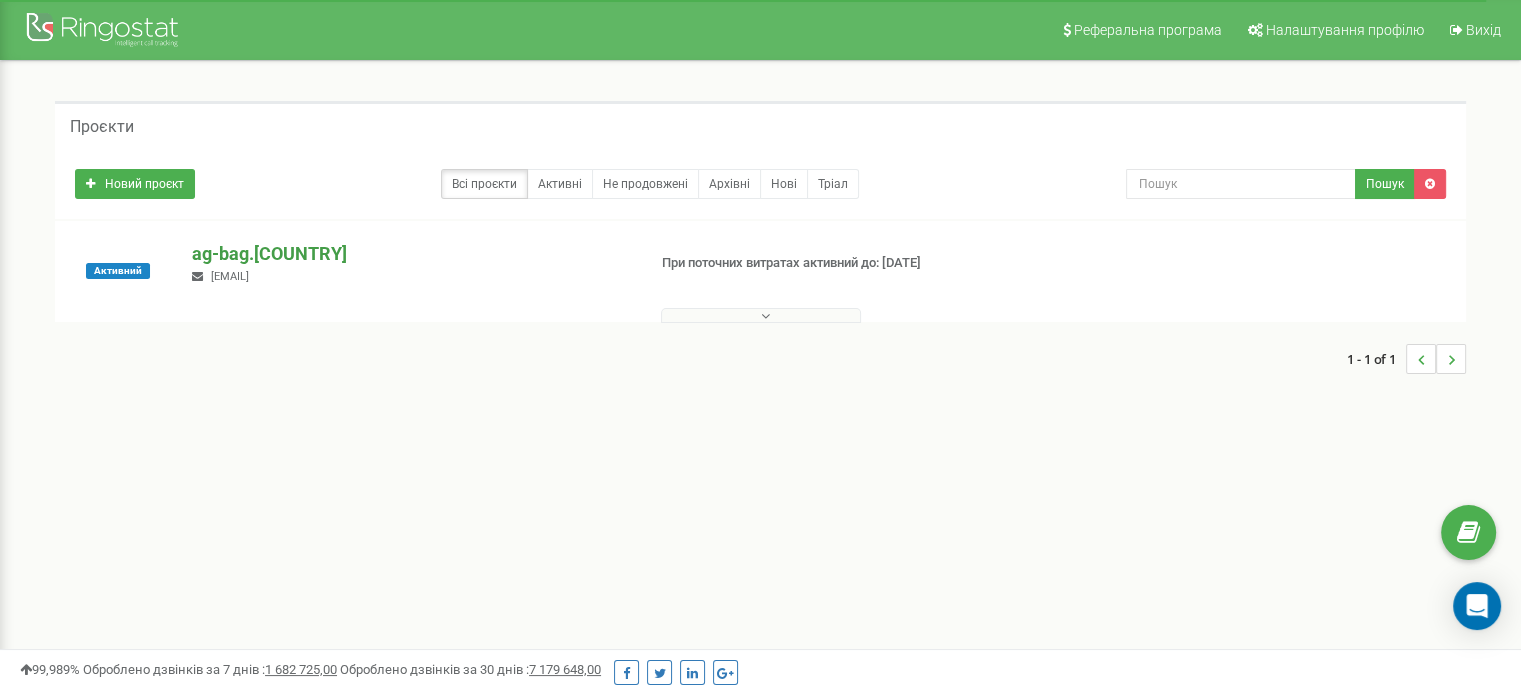 click on "ag-bag.[COUNTRY]" at bounding box center (410, 254) 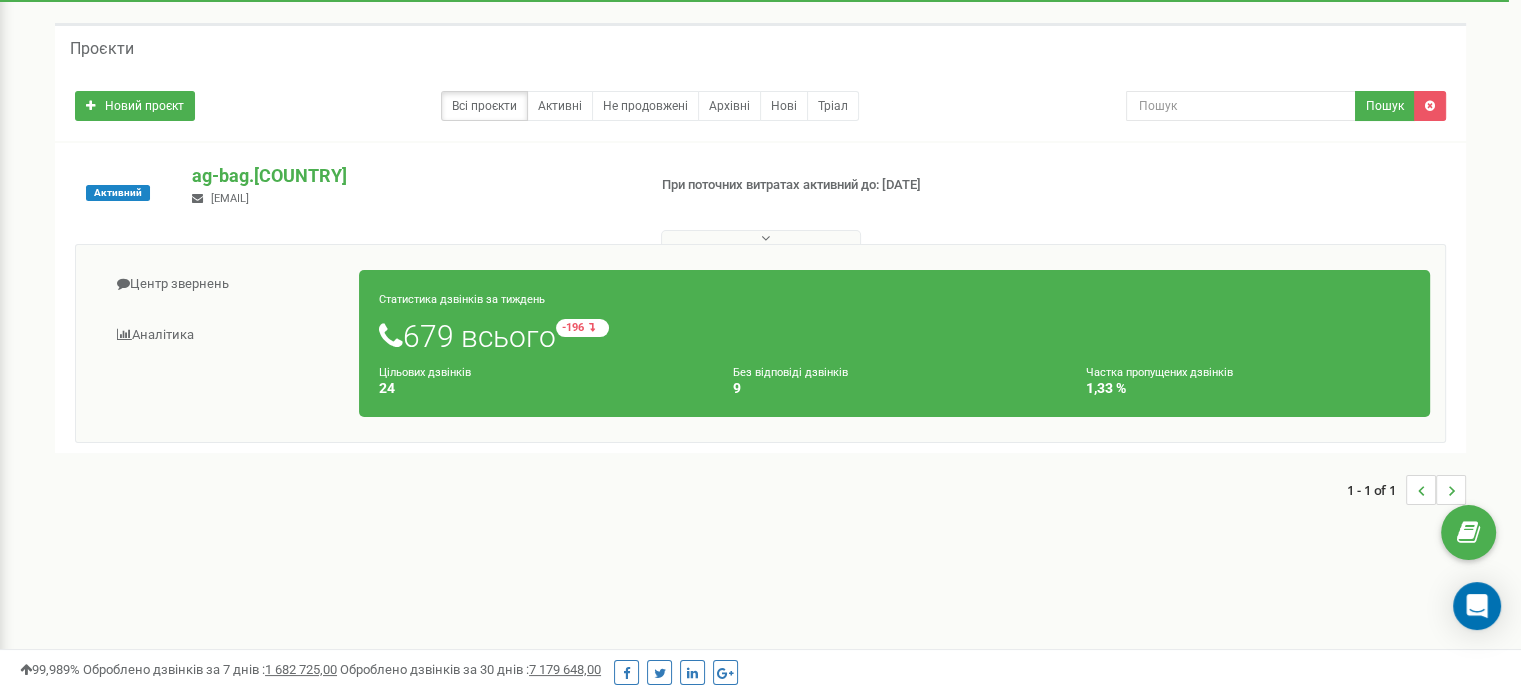 scroll, scrollTop: 100, scrollLeft: 0, axis: vertical 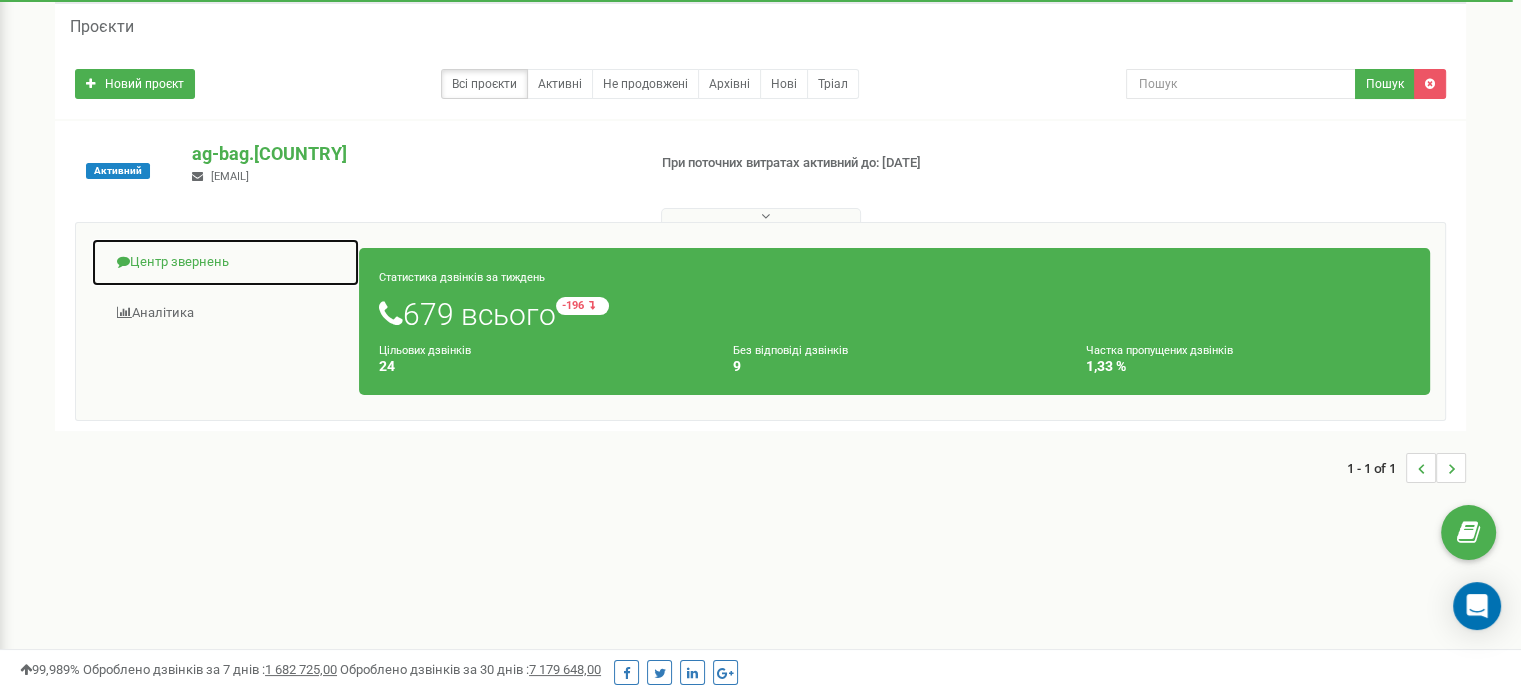 click on "Центр звернень" at bounding box center [225, 262] 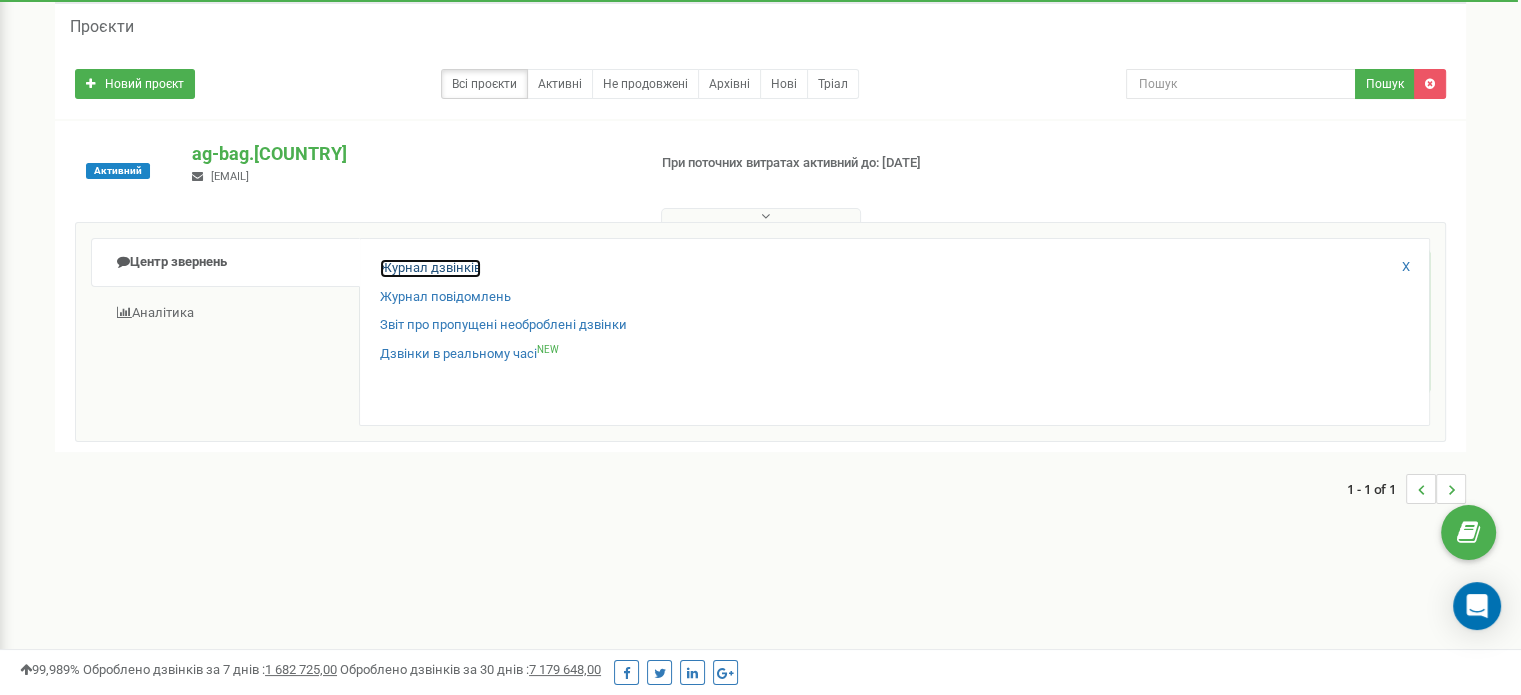 click on "Журнал дзвінків" at bounding box center (430, 268) 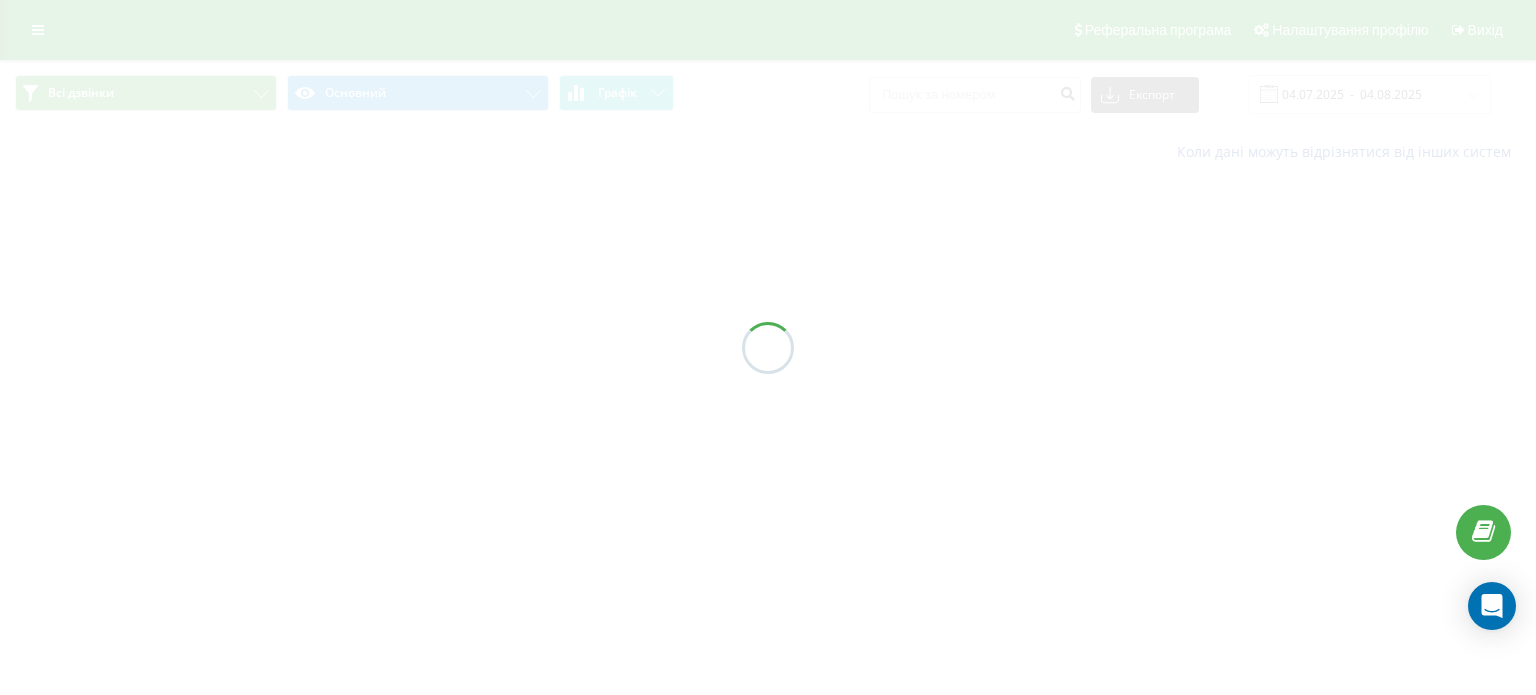 scroll, scrollTop: 0, scrollLeft: 0, axis: both 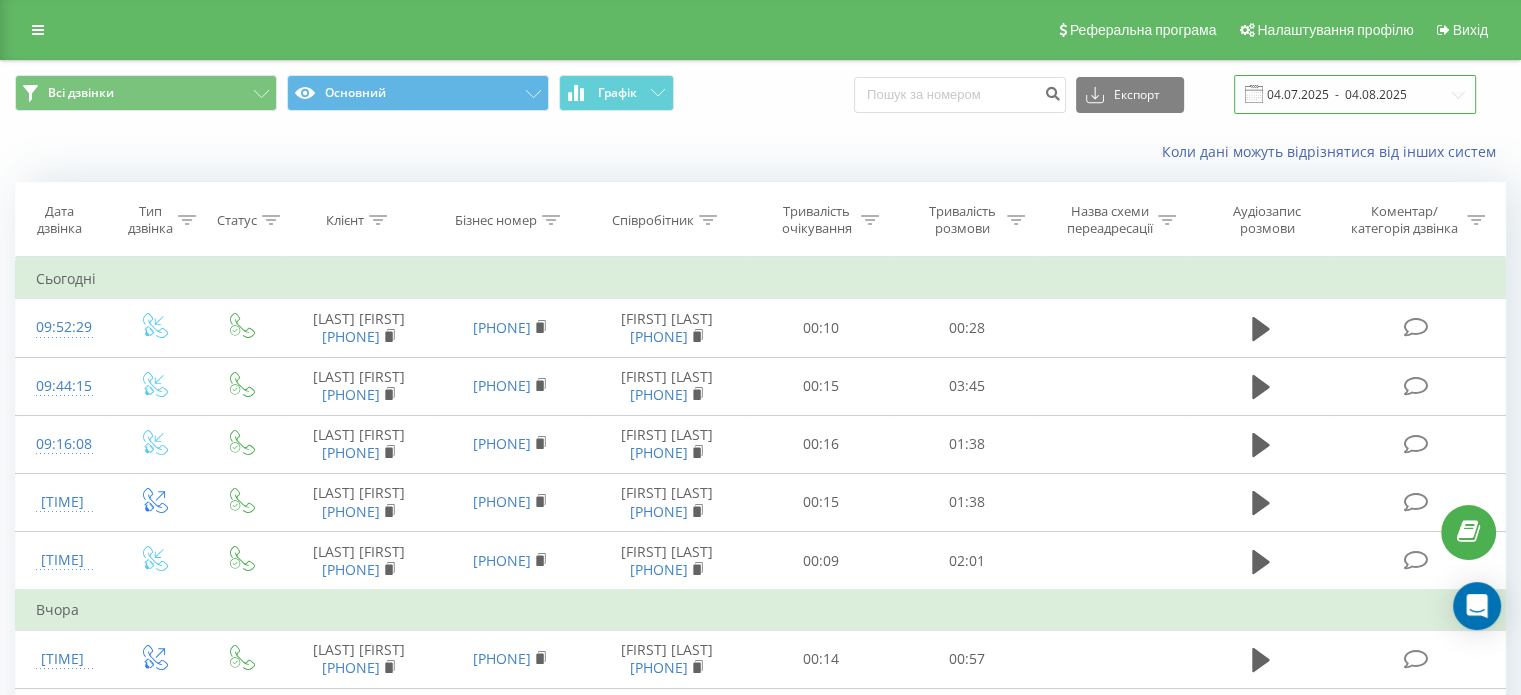 click on "04.07.2025  -  04.08.2025" at bounding box center (1355, 94) 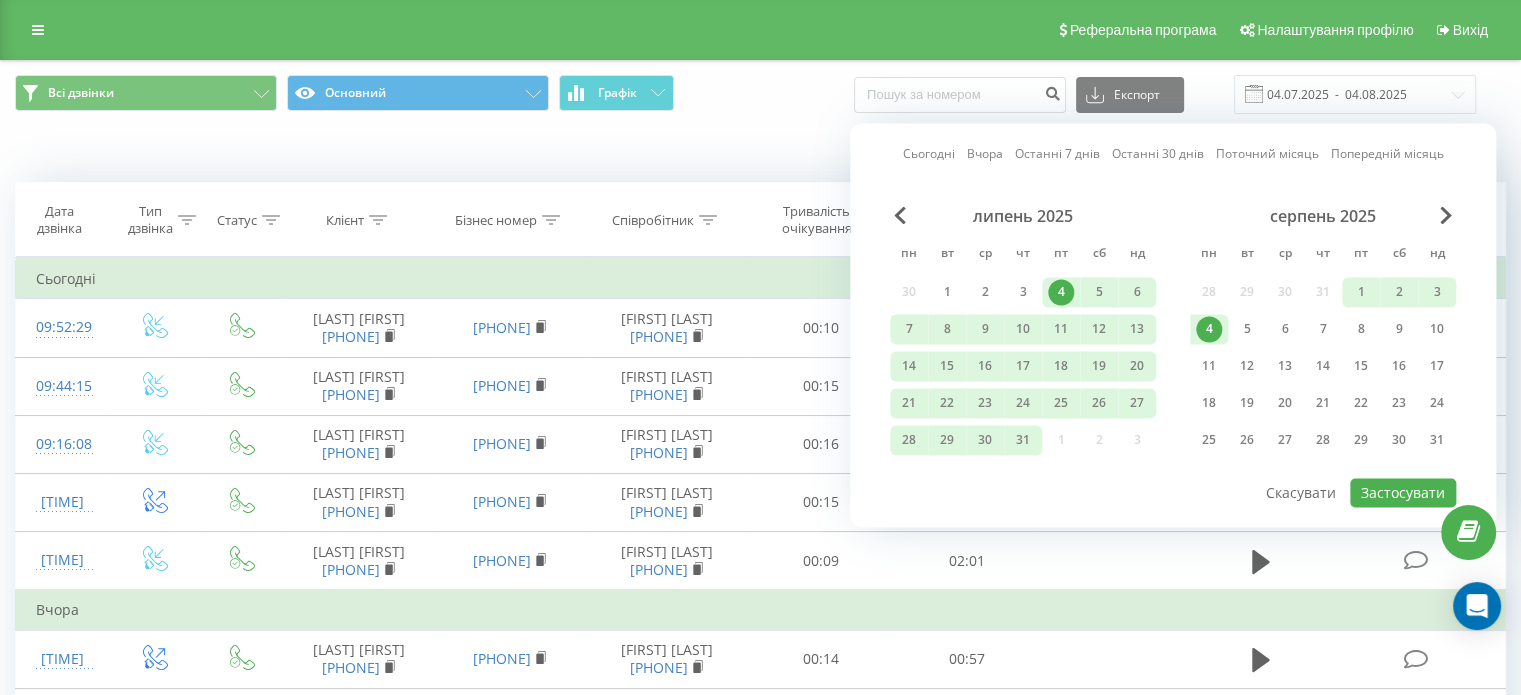click on "4" at bounding box center (1061, 292) 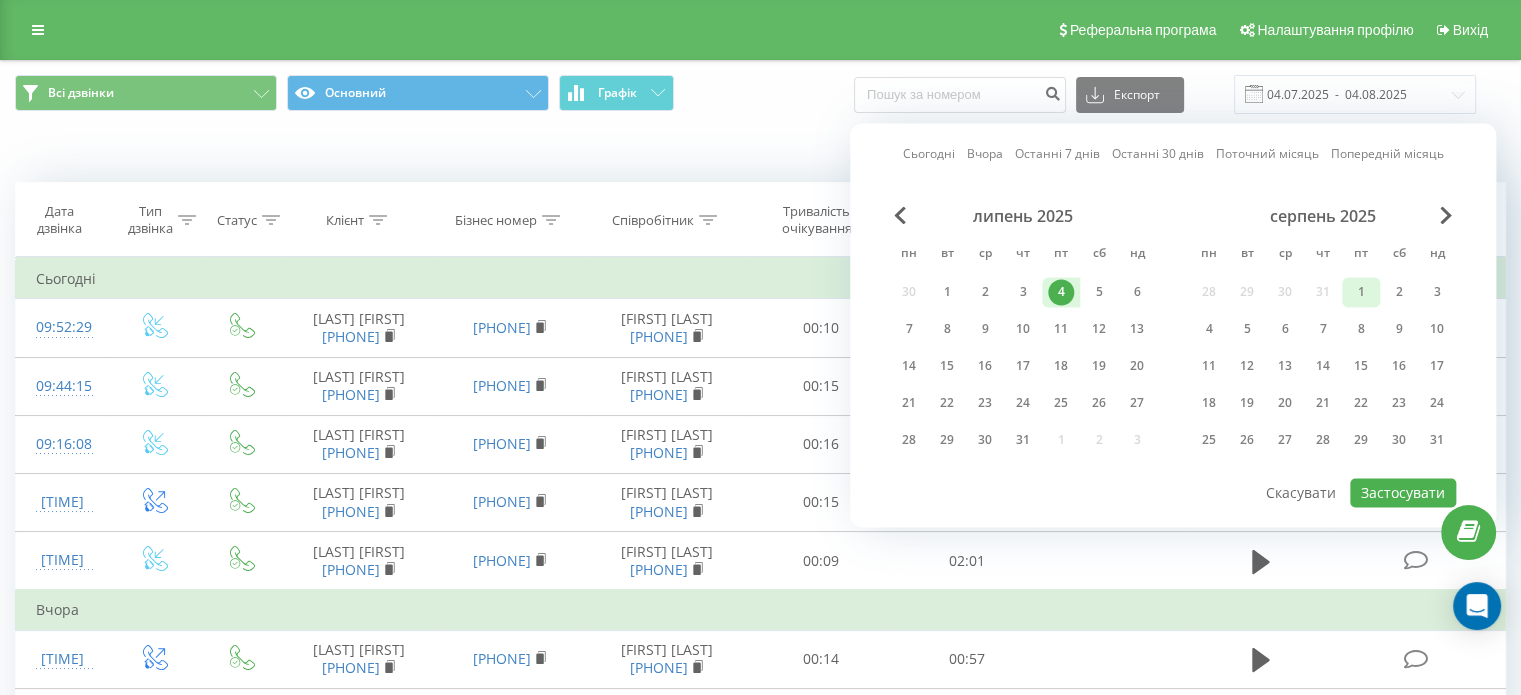 click on "1" at bounding box center (1361, 292) 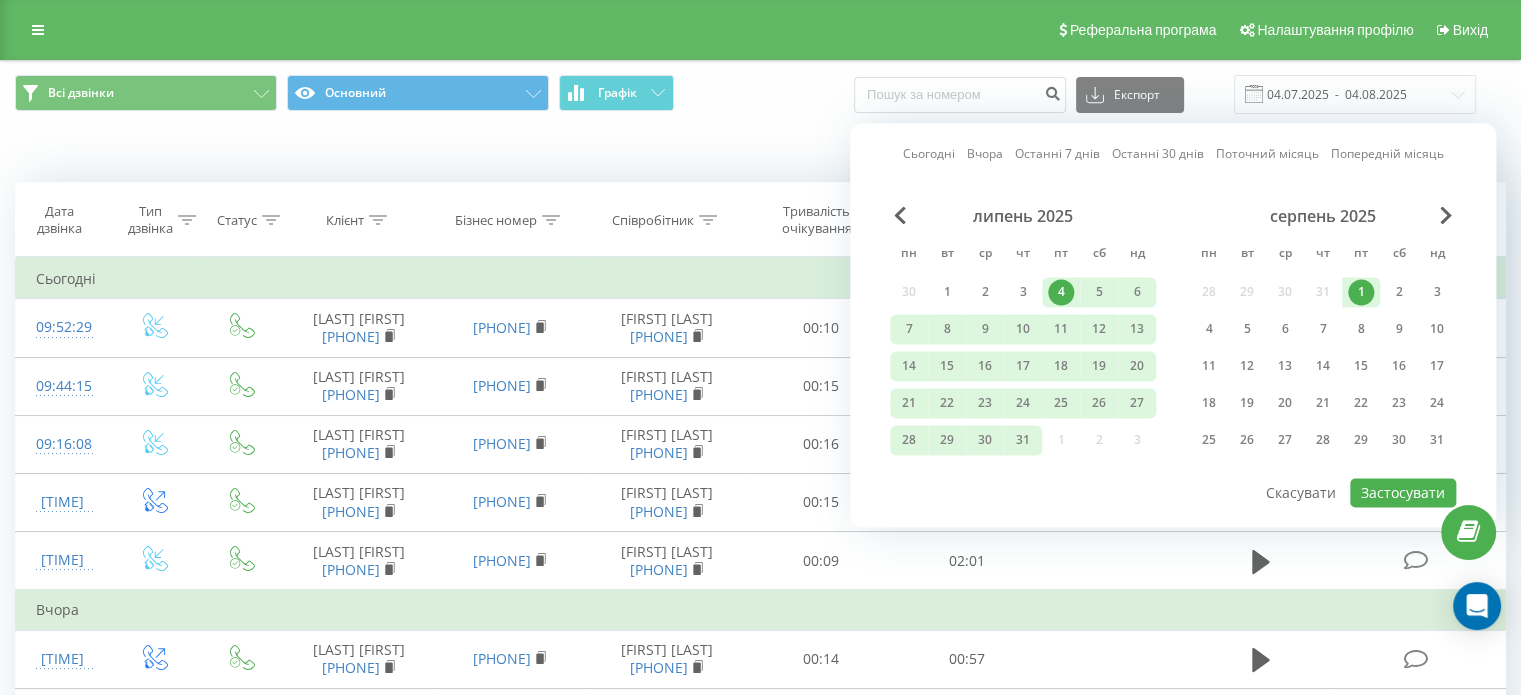 click on "1" at bounding box center [1361, 292] 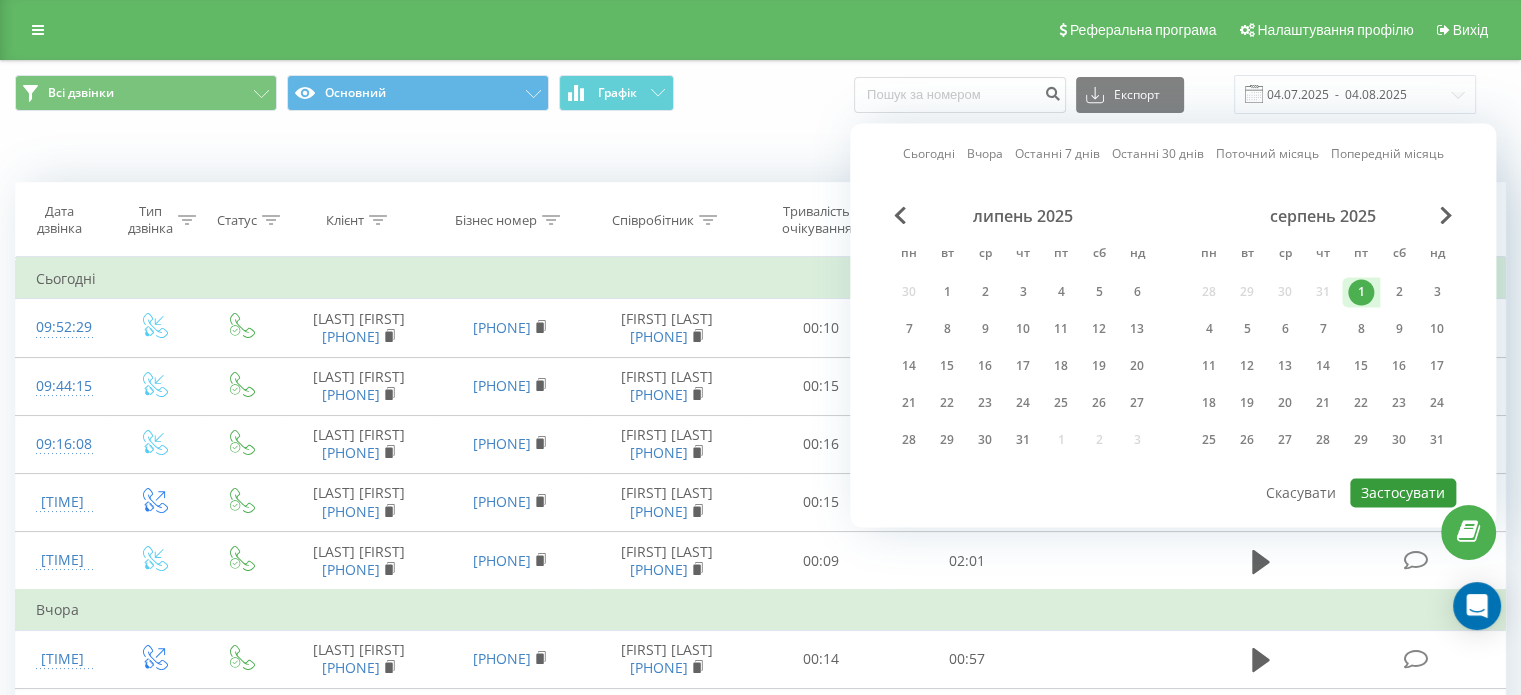 click on "Застосувати" at bounding box center (1403, 492) 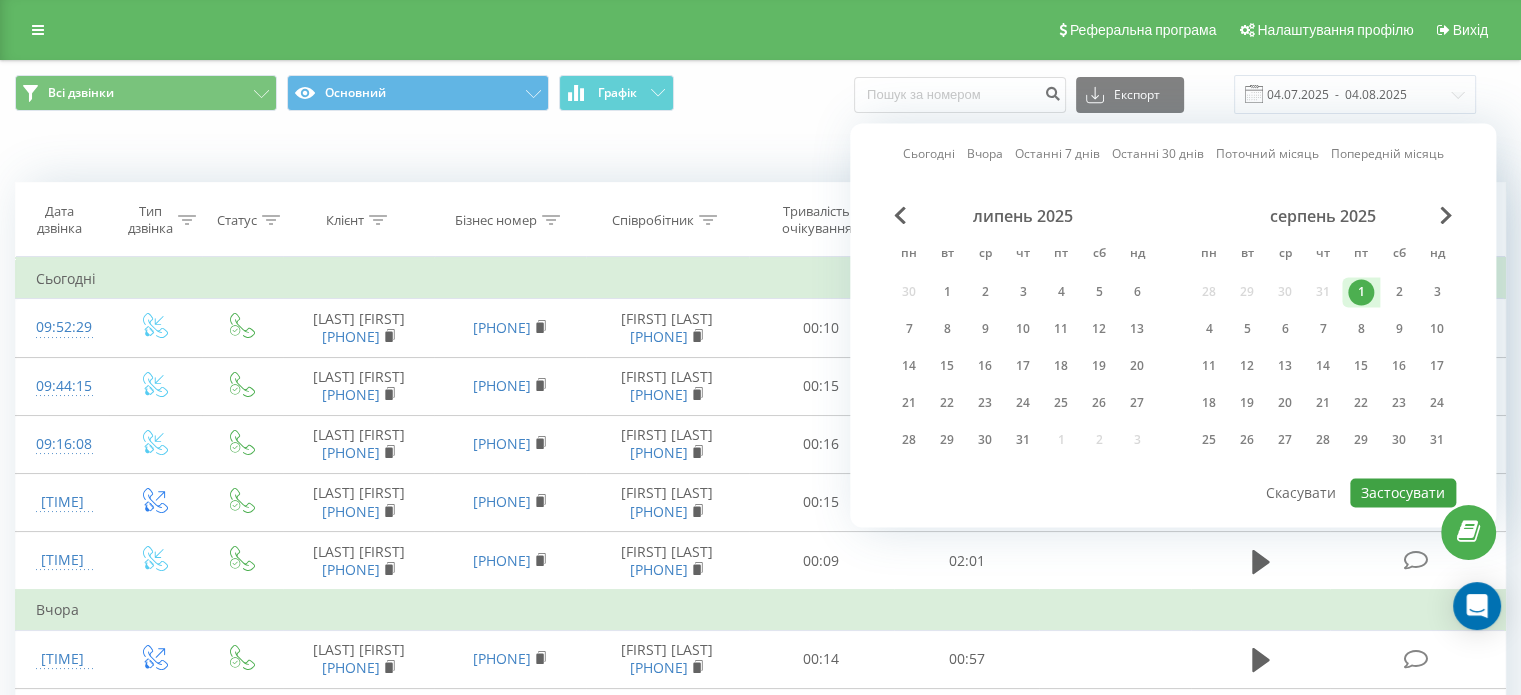 type on "01.08.2025  -  01.08.2025" 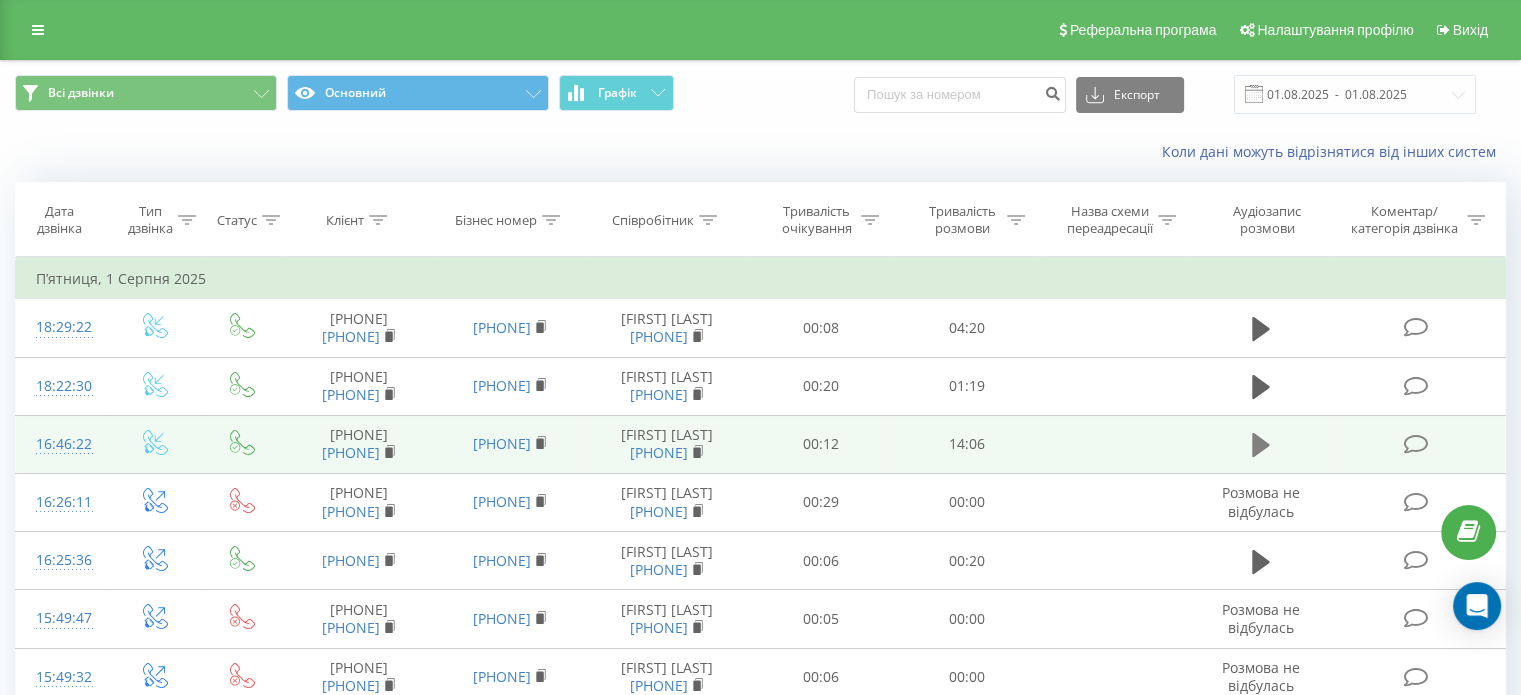 click 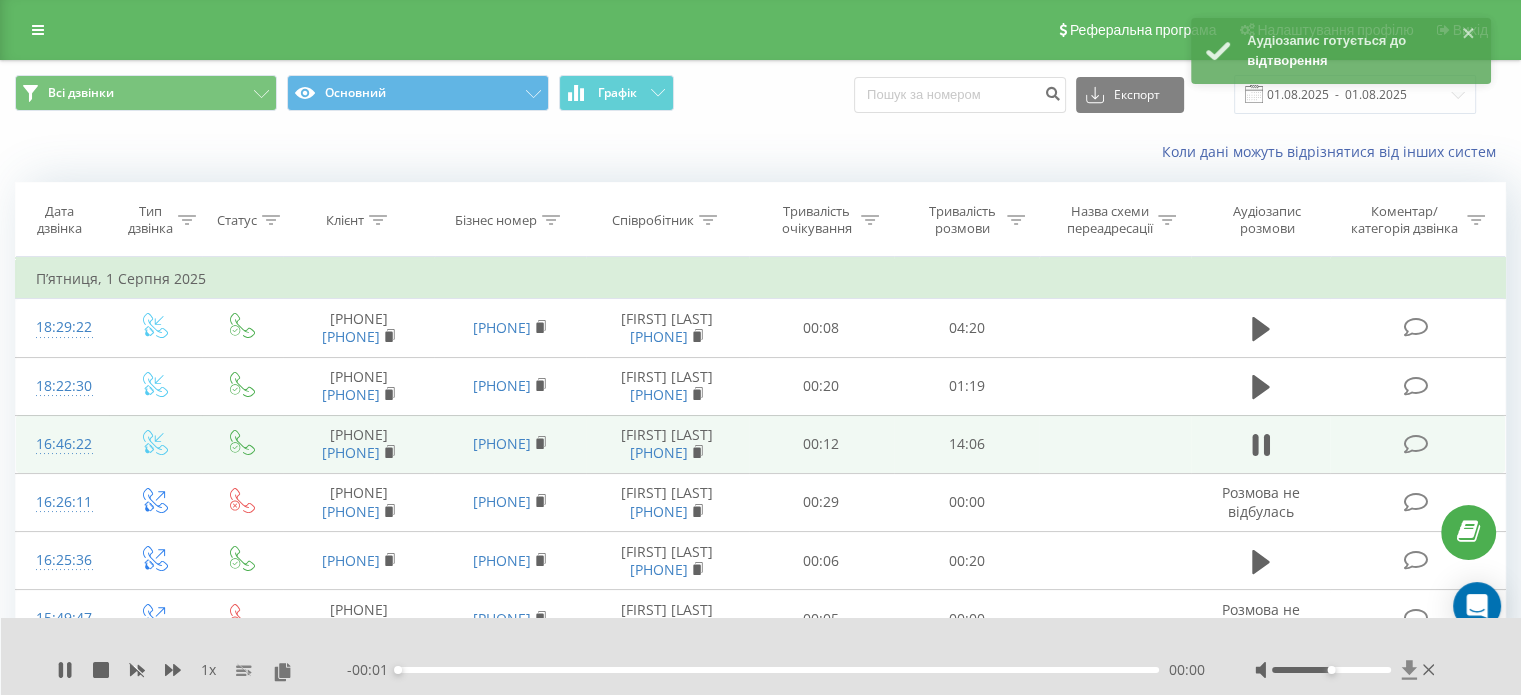 click 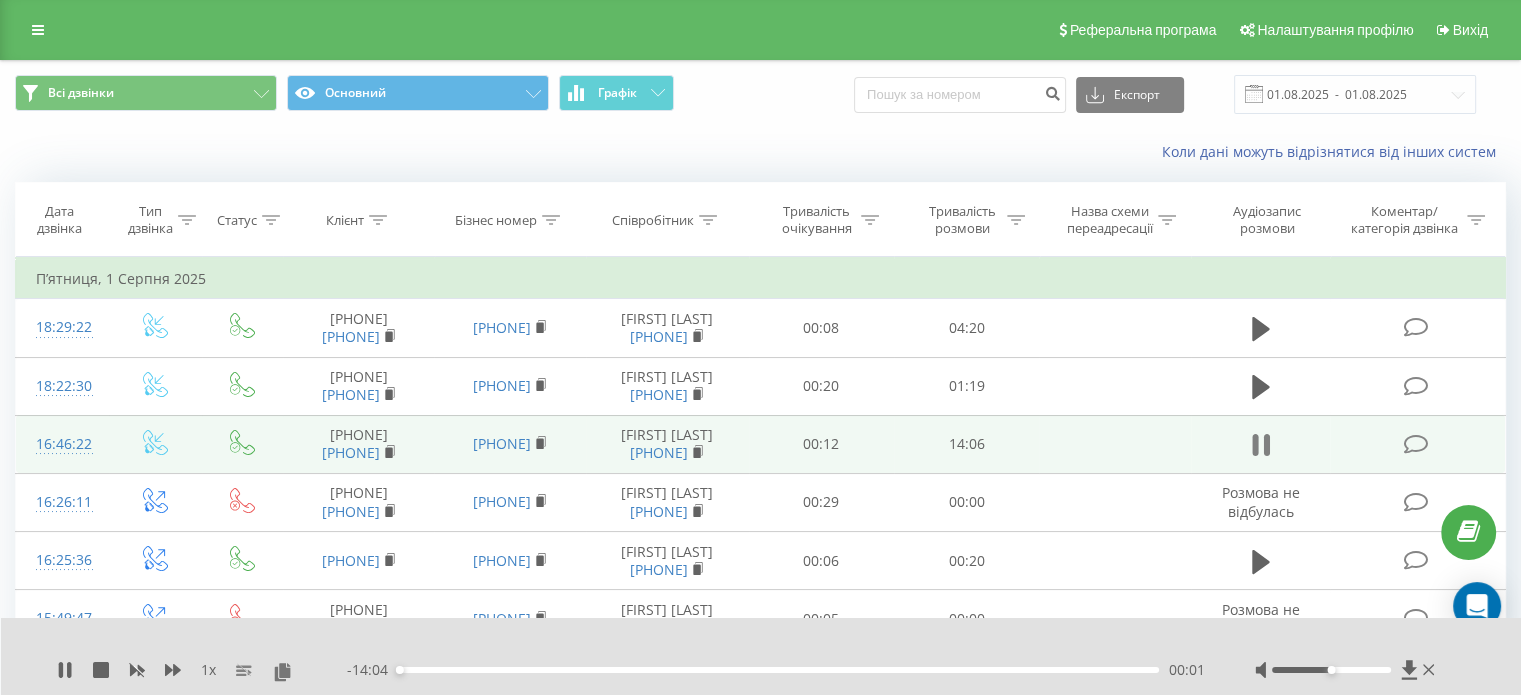 click 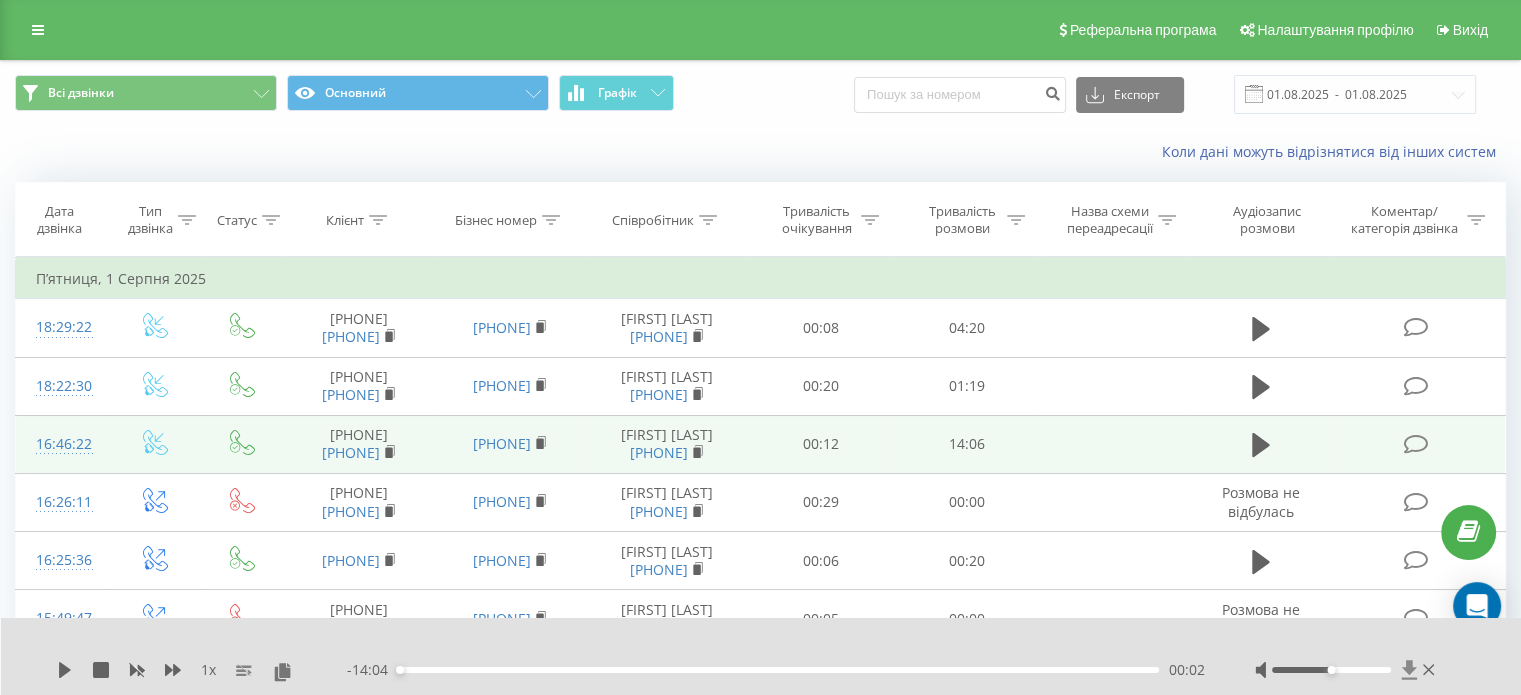 click 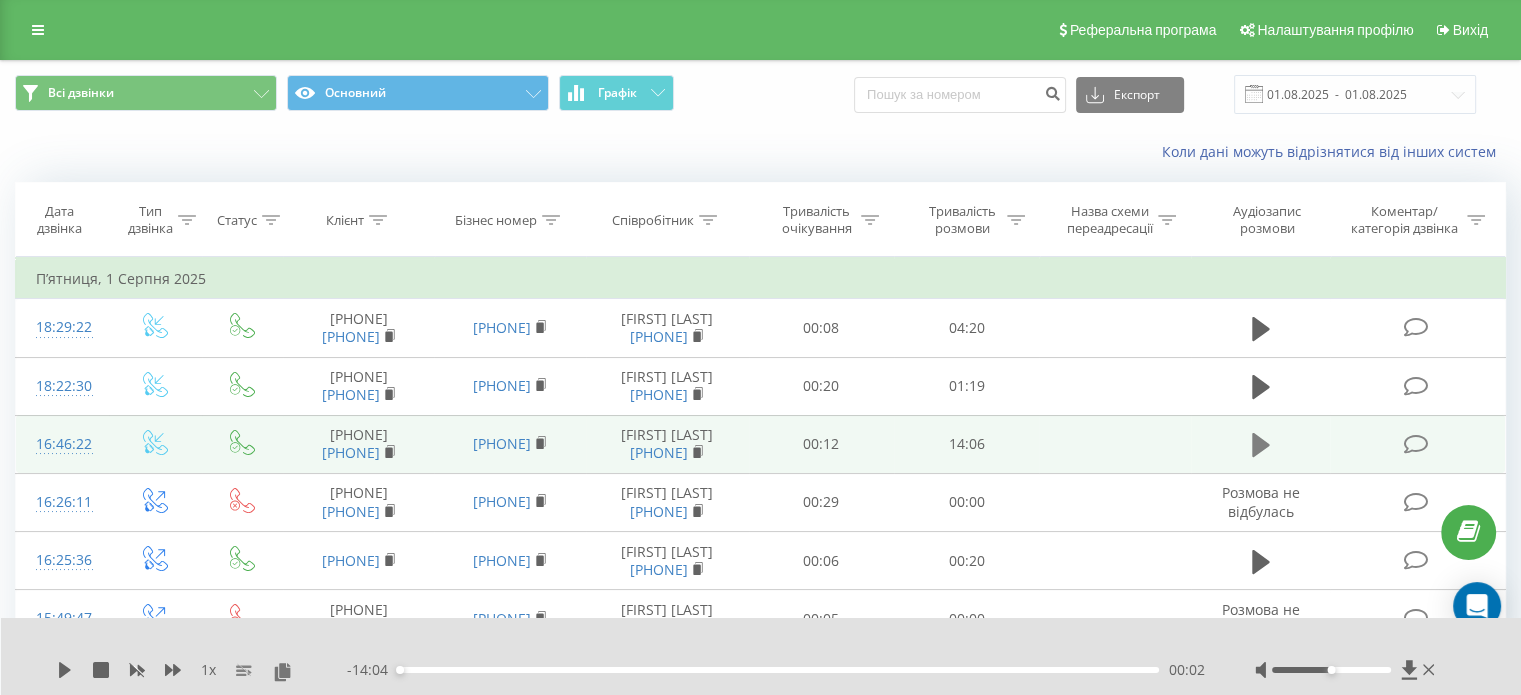 click 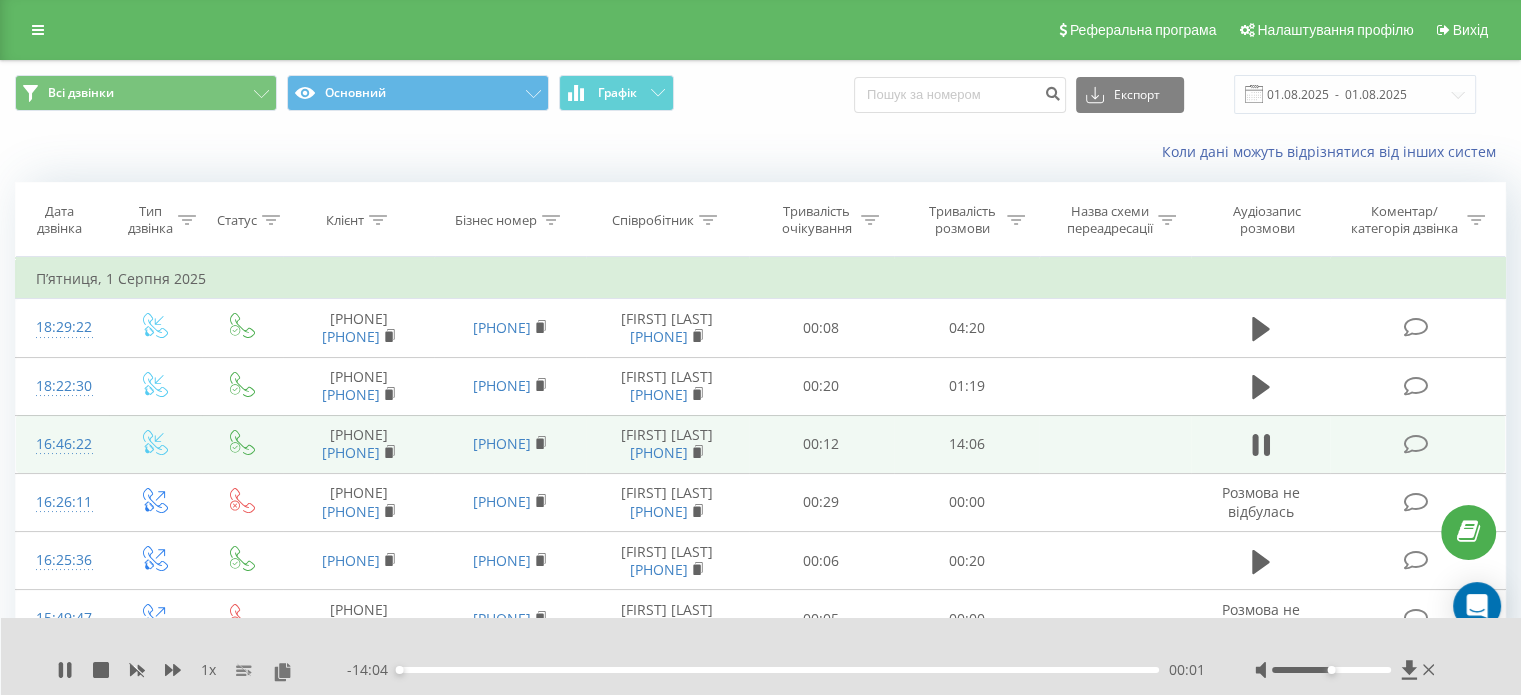 click at bounding box center [1347, 670] 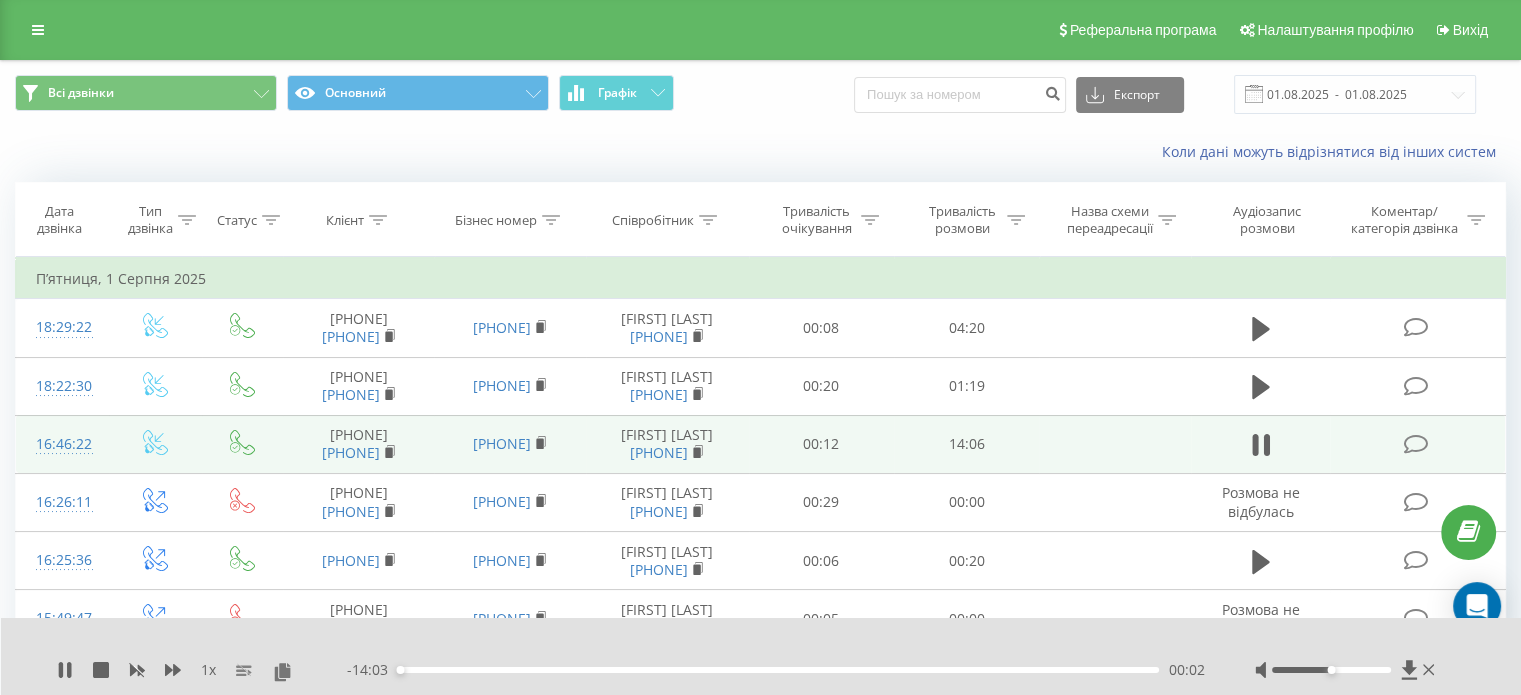 click at bounding box center [1331, 670] 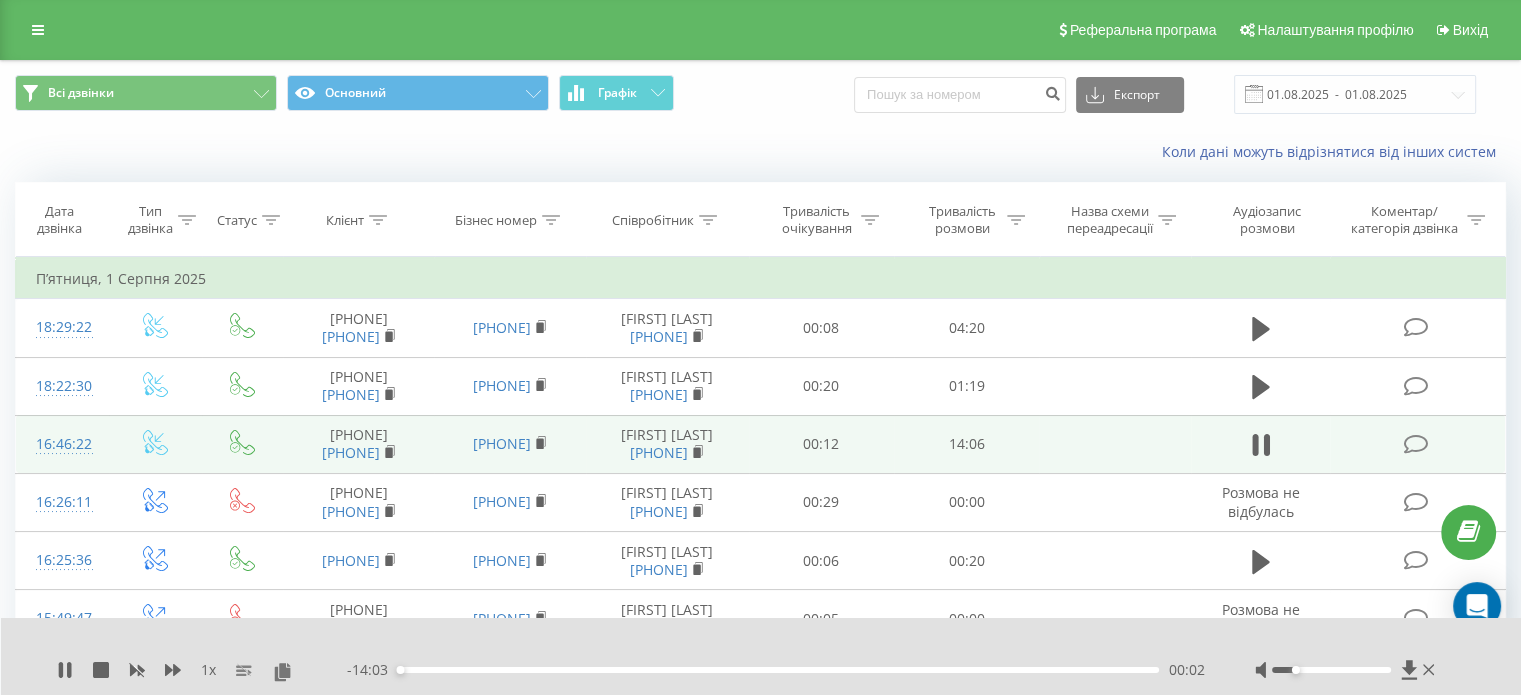 click at bounding box center (1331, 670) 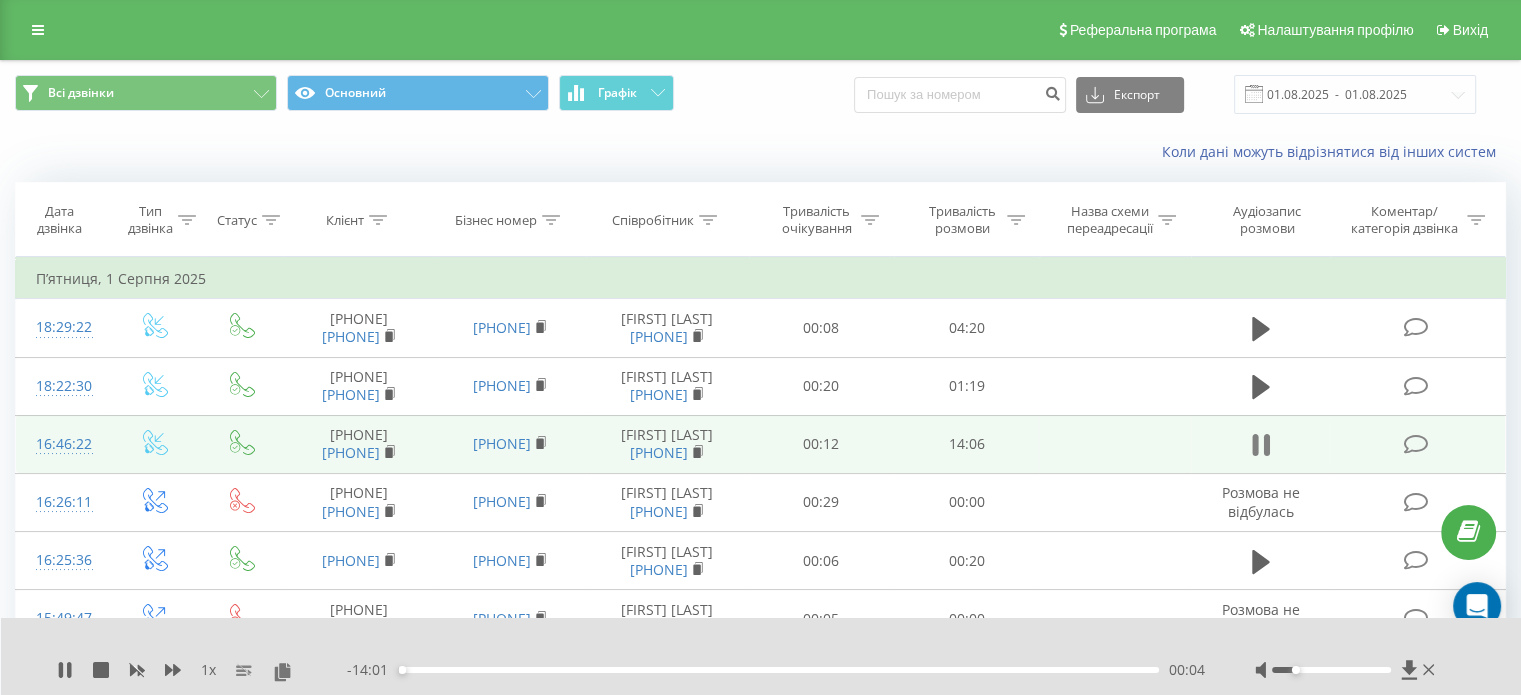 click 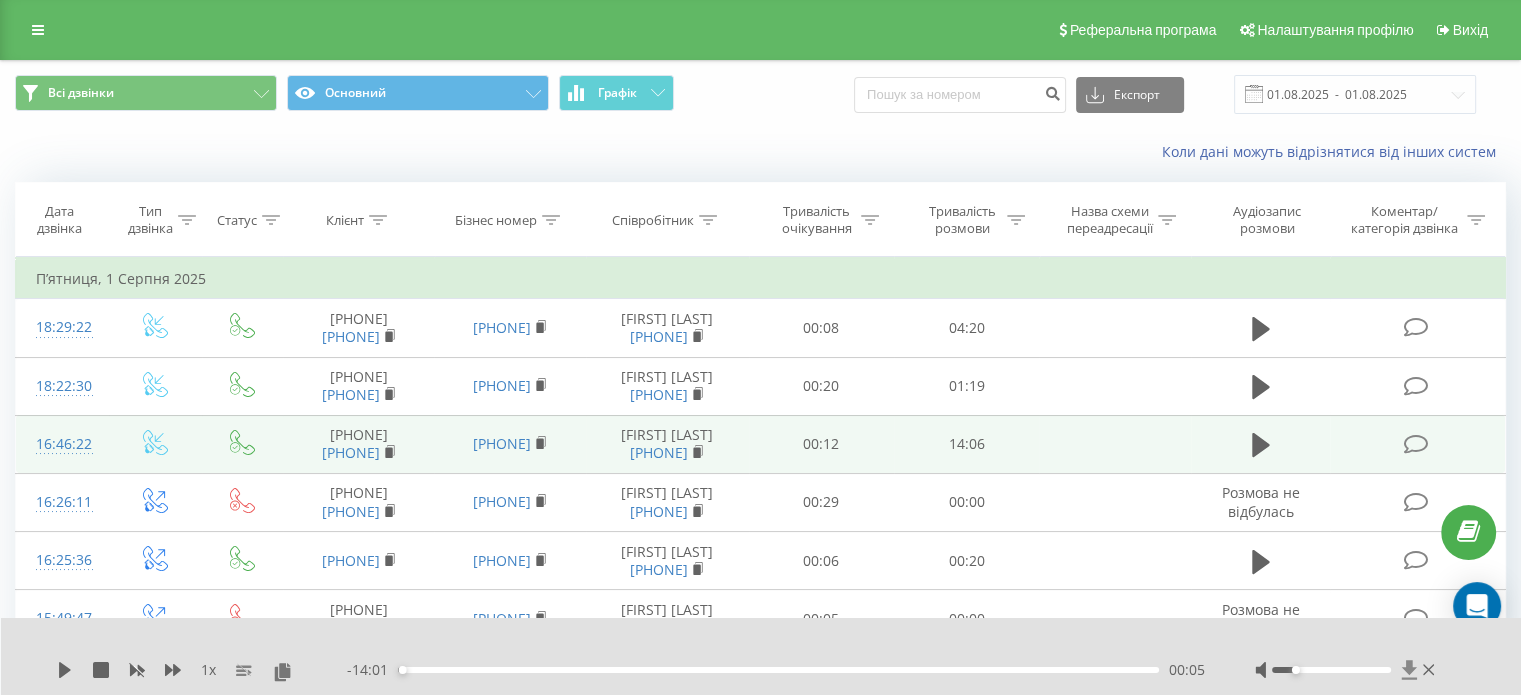 click 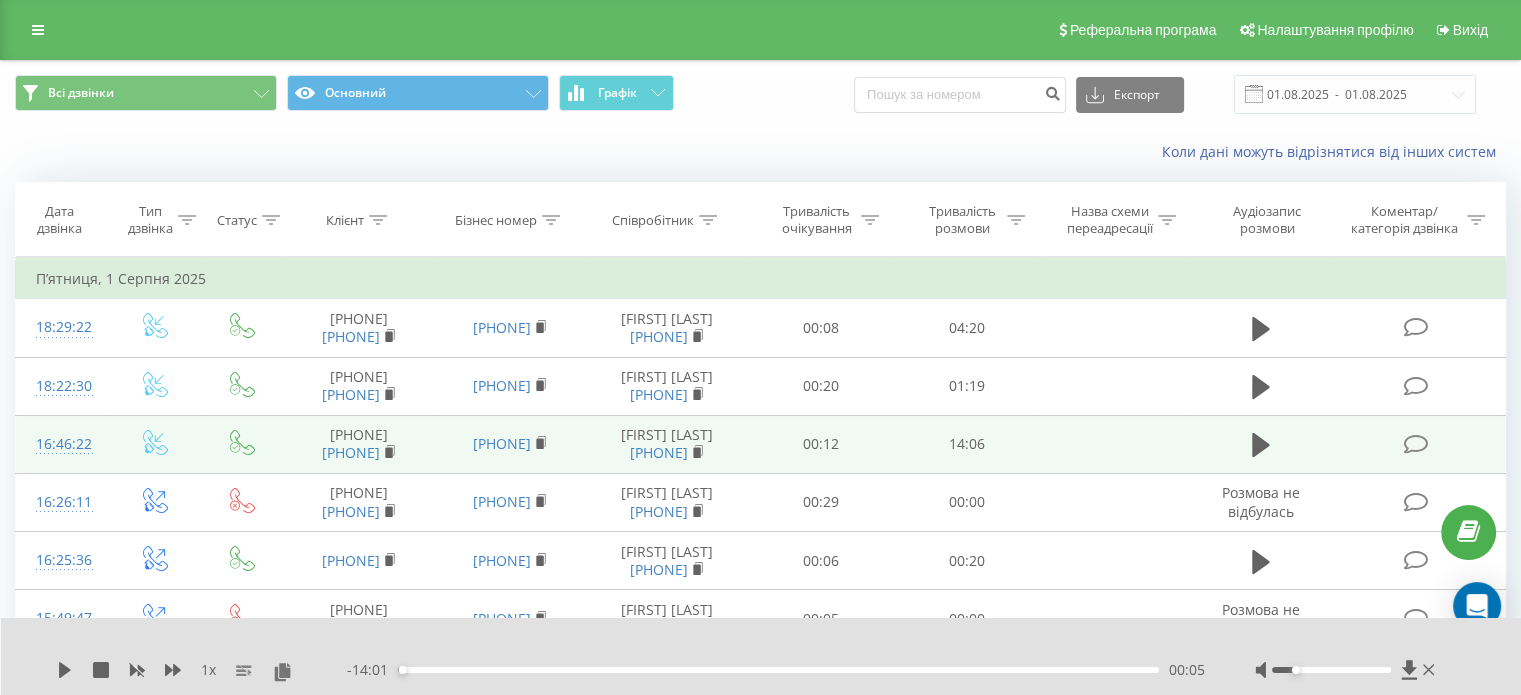 click on "Всі дзвінки Основний Графік Експорт .csv .xls .xlsx 01.08.2025  -  01.08.2025" at bounding box center [760, 94] 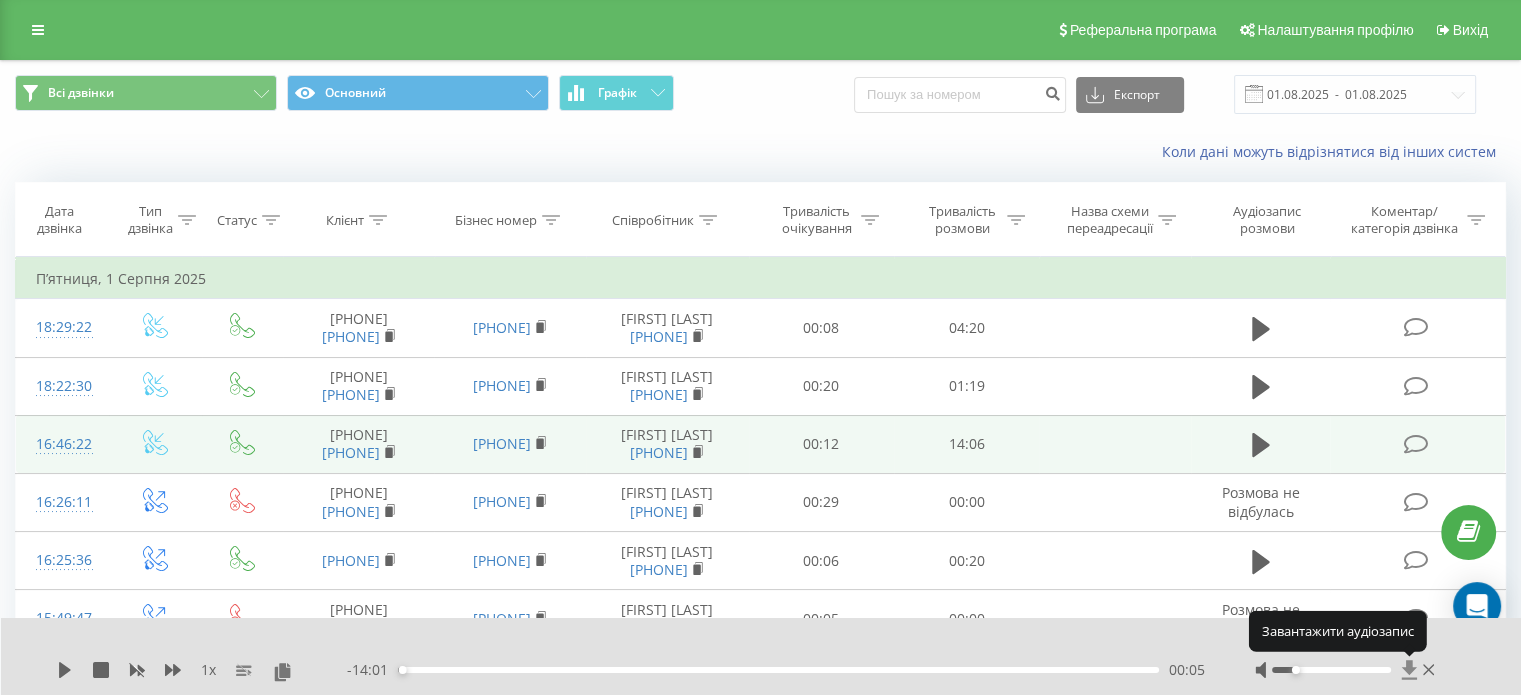 click 